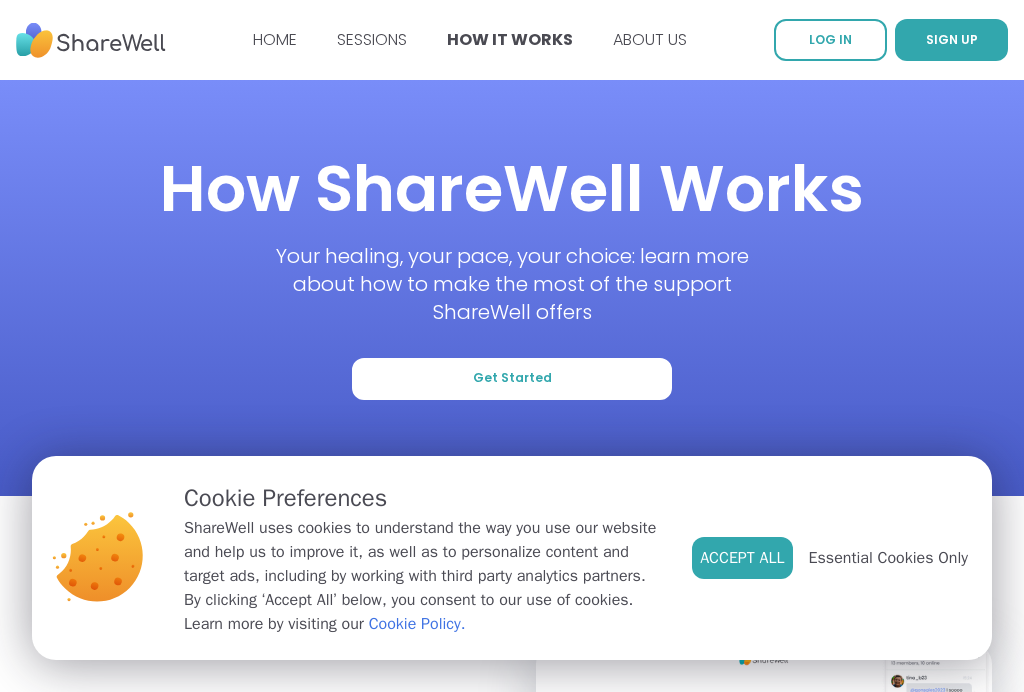 scroll, scrollTop: 0, scrollLeft: 0, axis: both 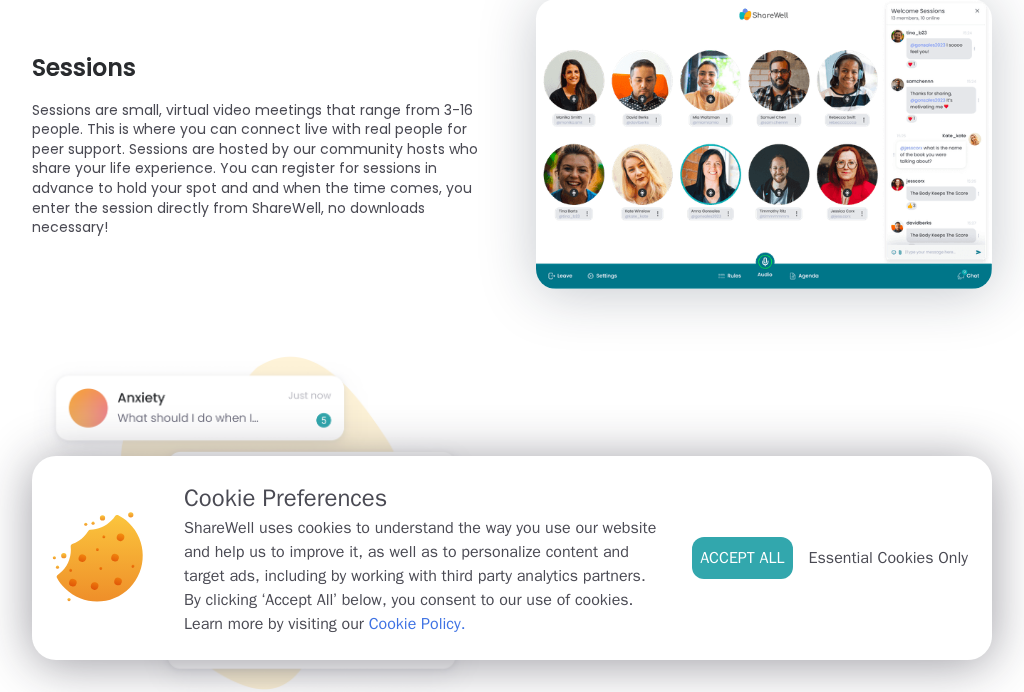 click on "Essential Cookies Only" at bounding box center (888, 558) 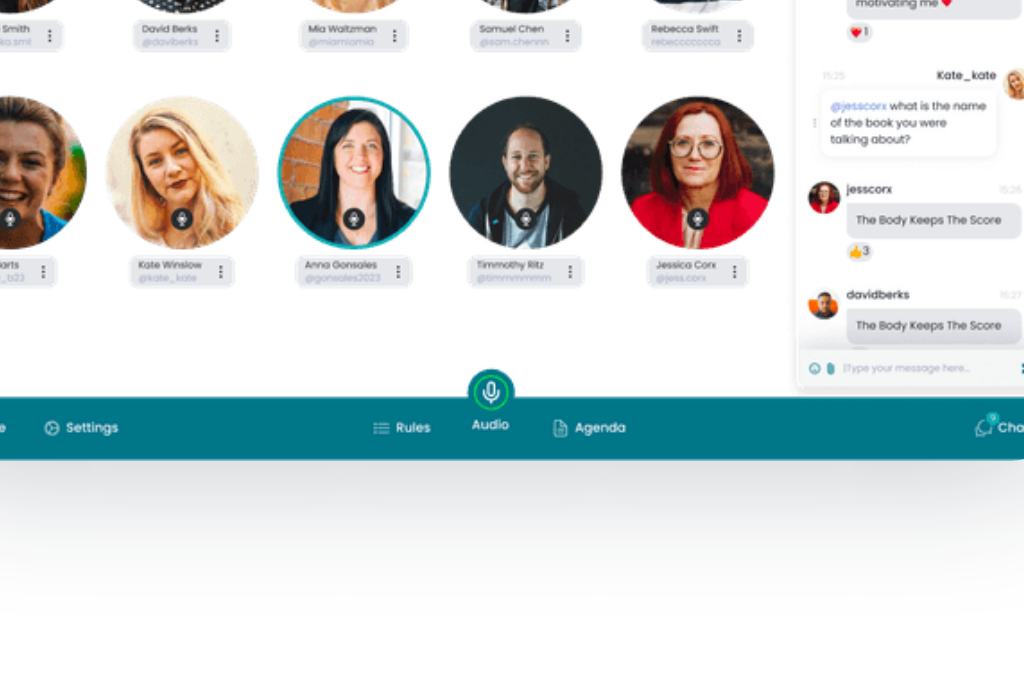 scroll, scrollTop: 348, scrollLeft: 0, axis: vertical 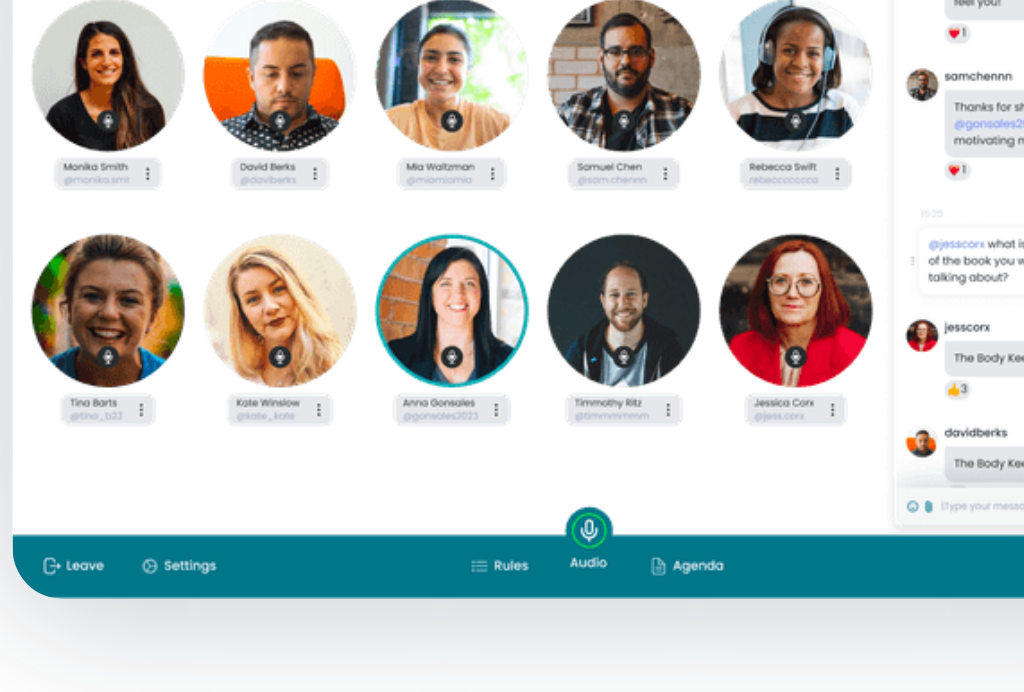 click at bounding box center (764, 441) 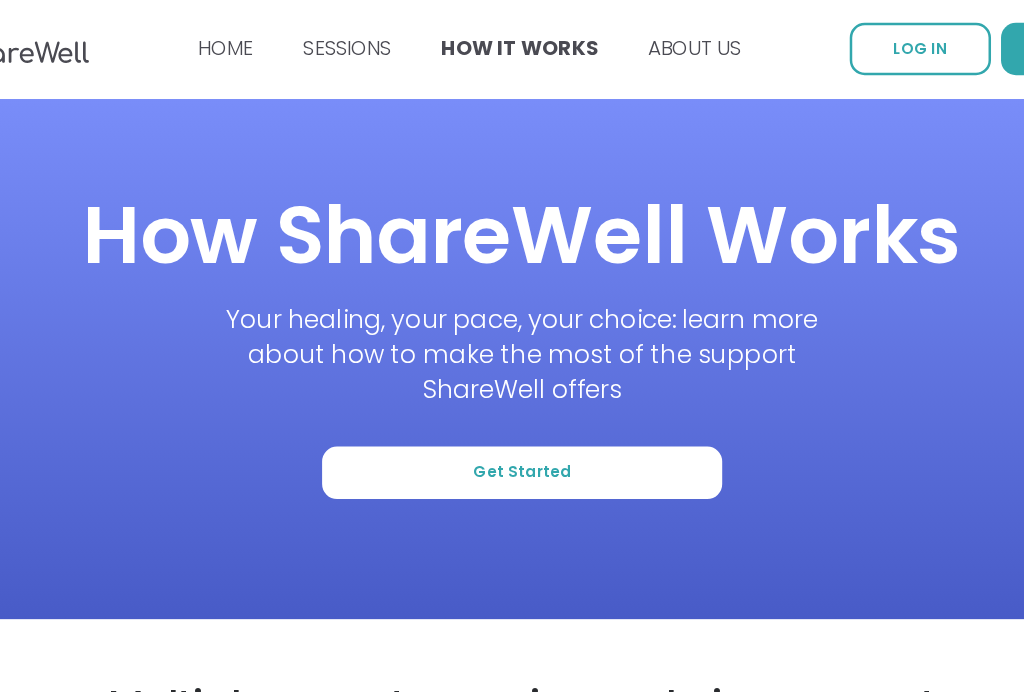 scroll, scrollTop: 0, scrollLeft: 0, axis: both 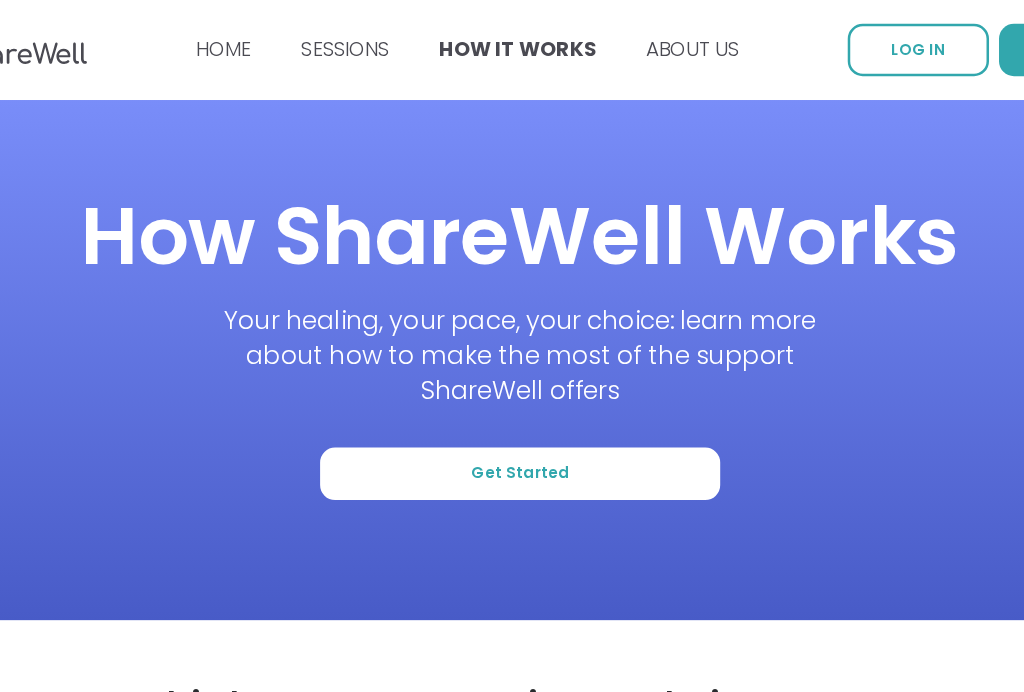 click on "HOW IT WORKS" at bounding box center (510, 39) 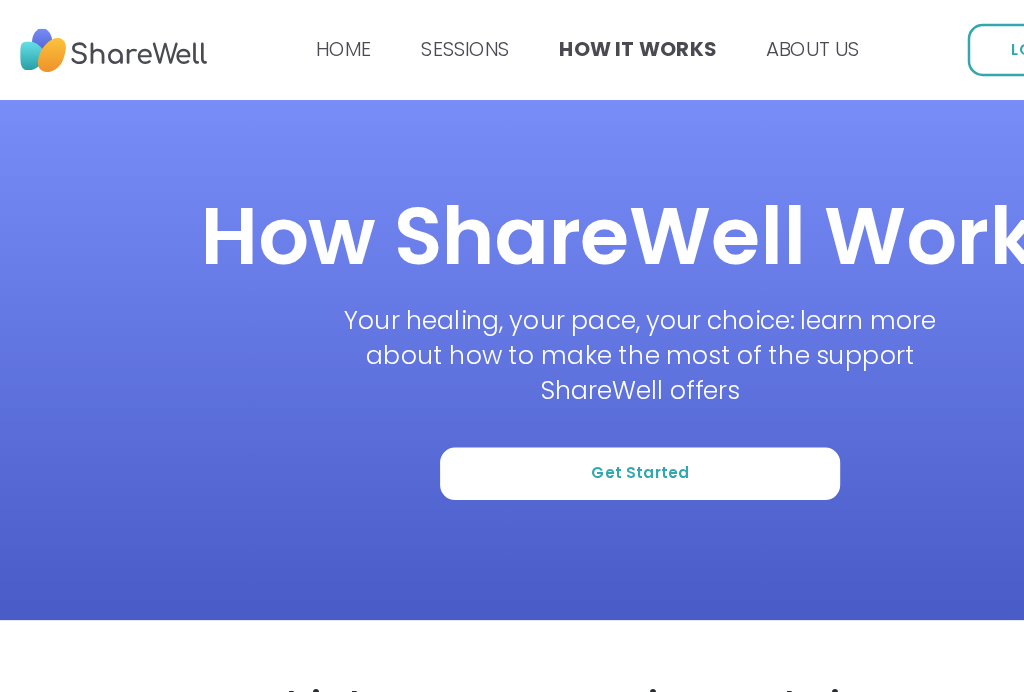 scroll, scrollTop: 0, scrollLeft: 0, axis: both 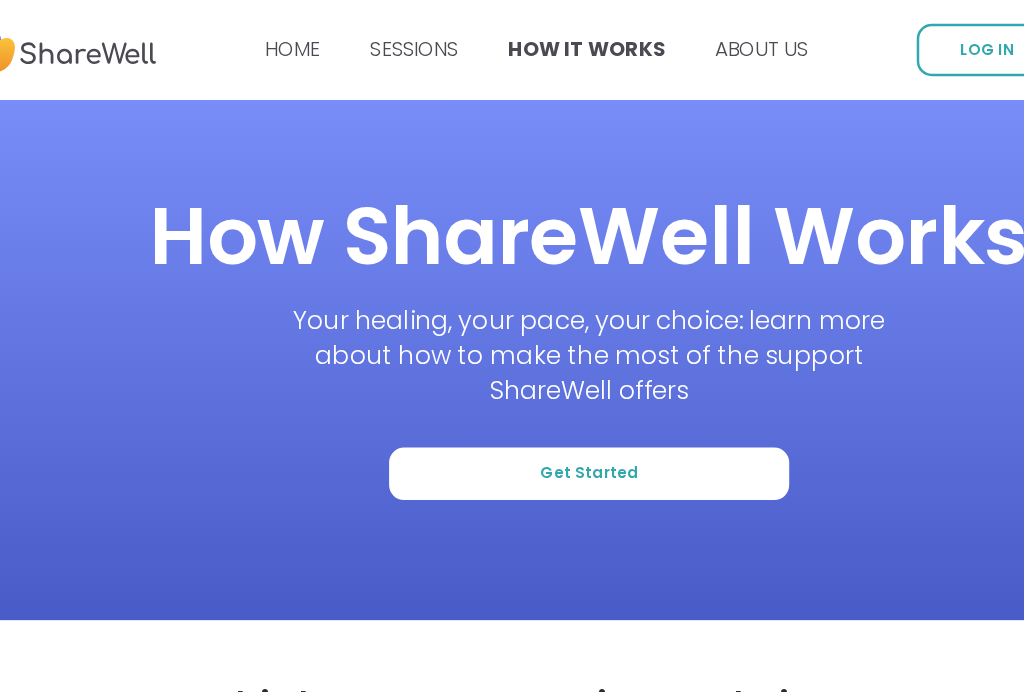 click on "HOME" at bounding box center [275, 39] 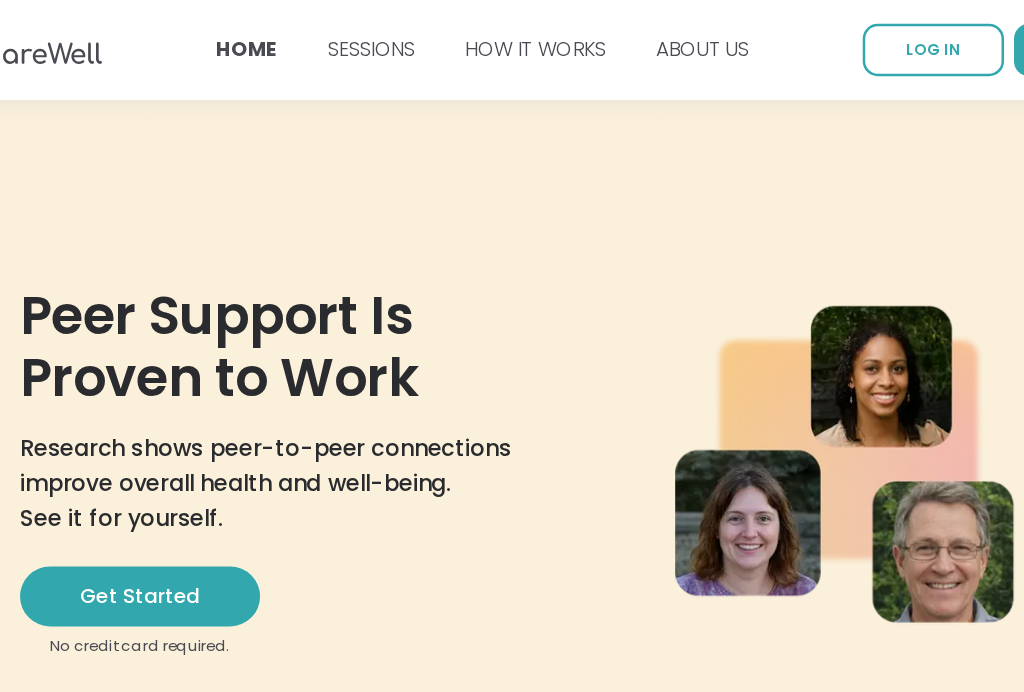 scroll, scrollTop: 0, scrollLeft: 0, axis: both 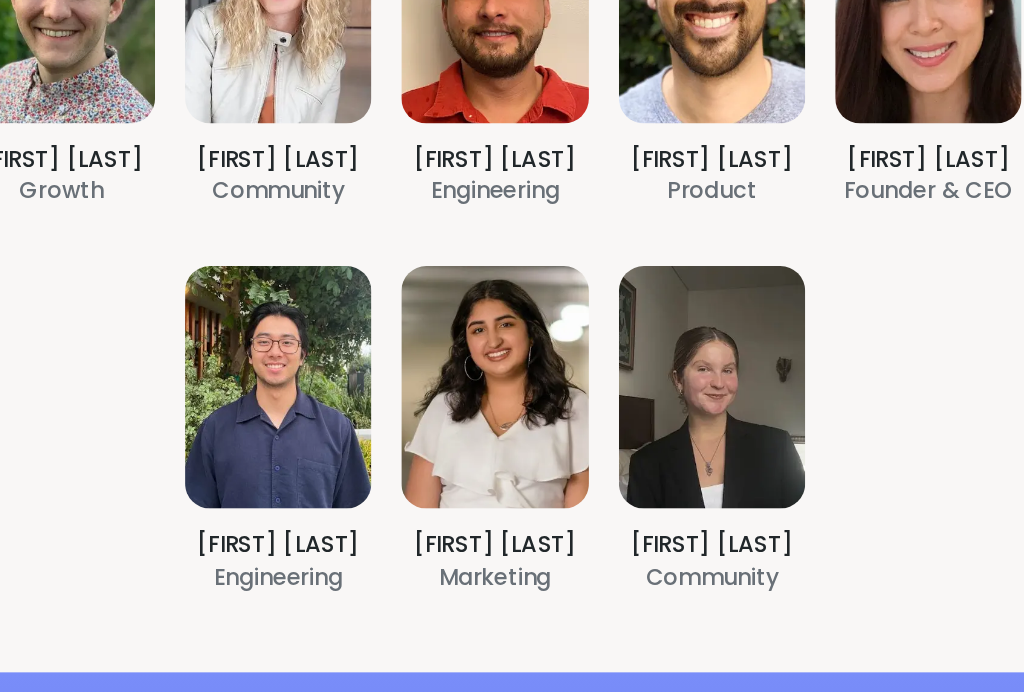 click on "[FIRST] [LAST] [ROLE] [FIRST] [LAST] [ROLE] [FIRST] [LAST] [ROLE] [FIRST] [LAST] [ROLE] [FIRST] [LAST] [ROLE] [FIRST] [LAST] [ROLE] [FIRST] [LAST] [ROLE]" at bounding box center [512, 300] 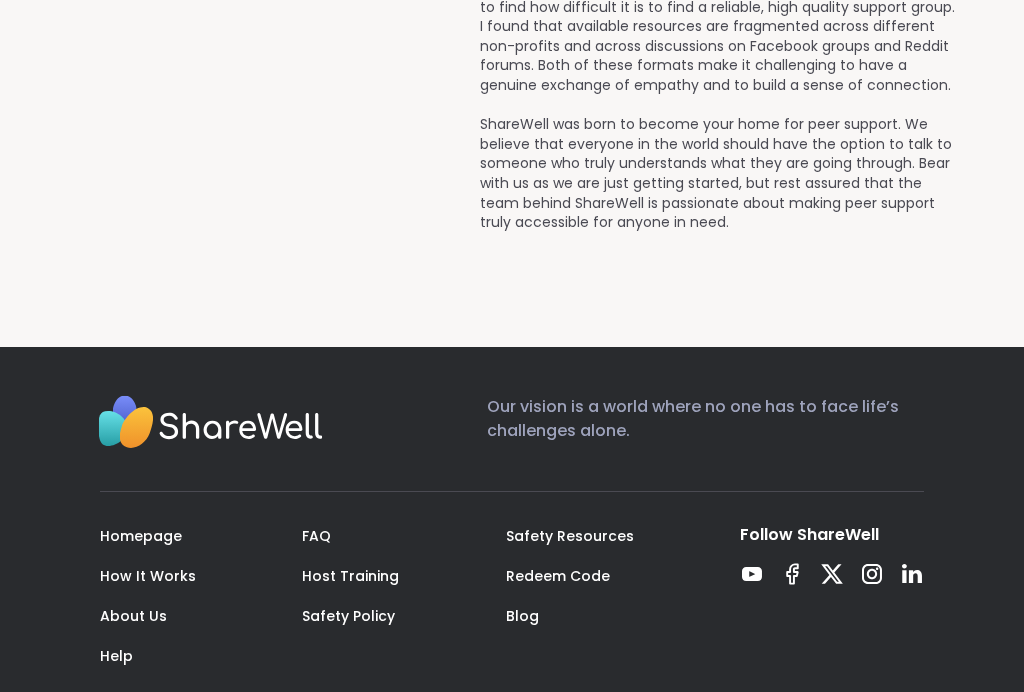 scroll, scrollTop: 2422, scrollLeft: 0, axis: vertical 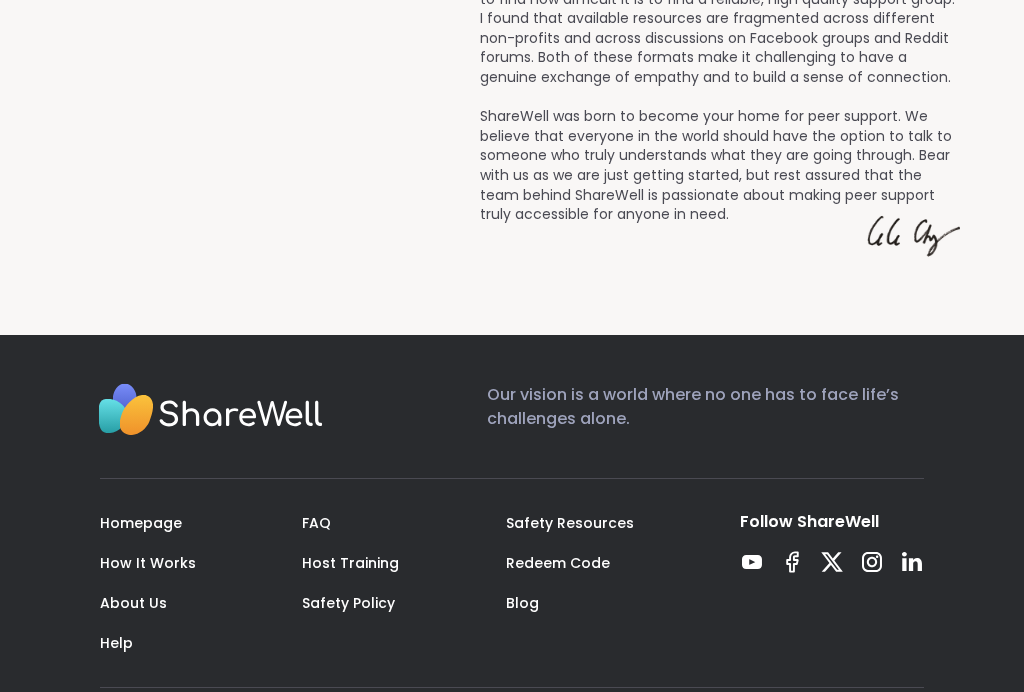 click on "Help" at bounding box center [116, 643] 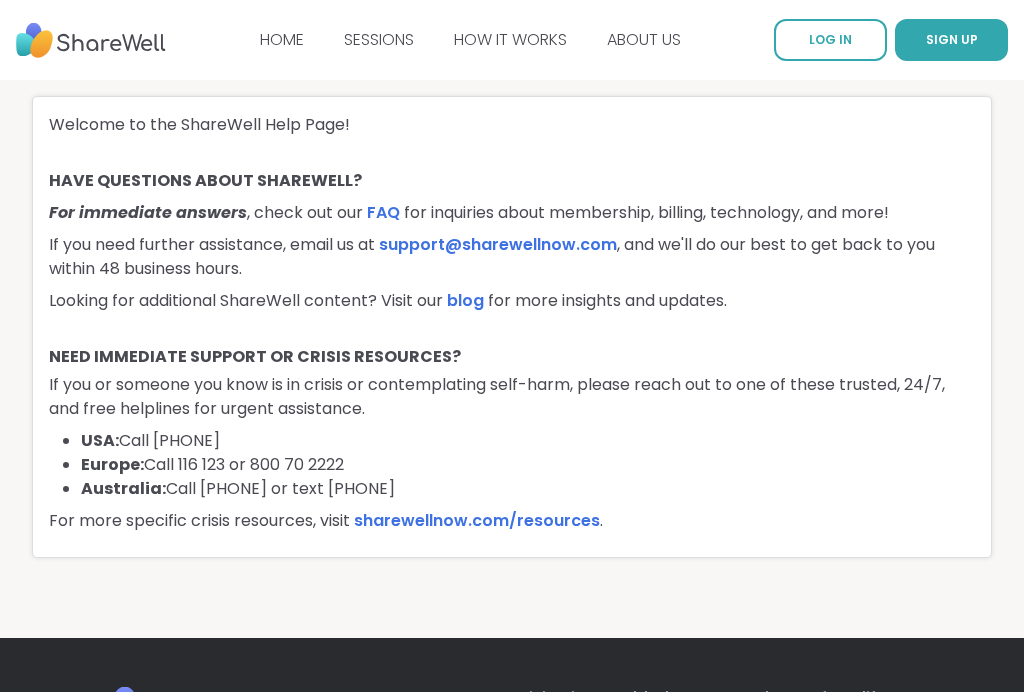 click on "SESSIONS" at bounding box center [379, 39] 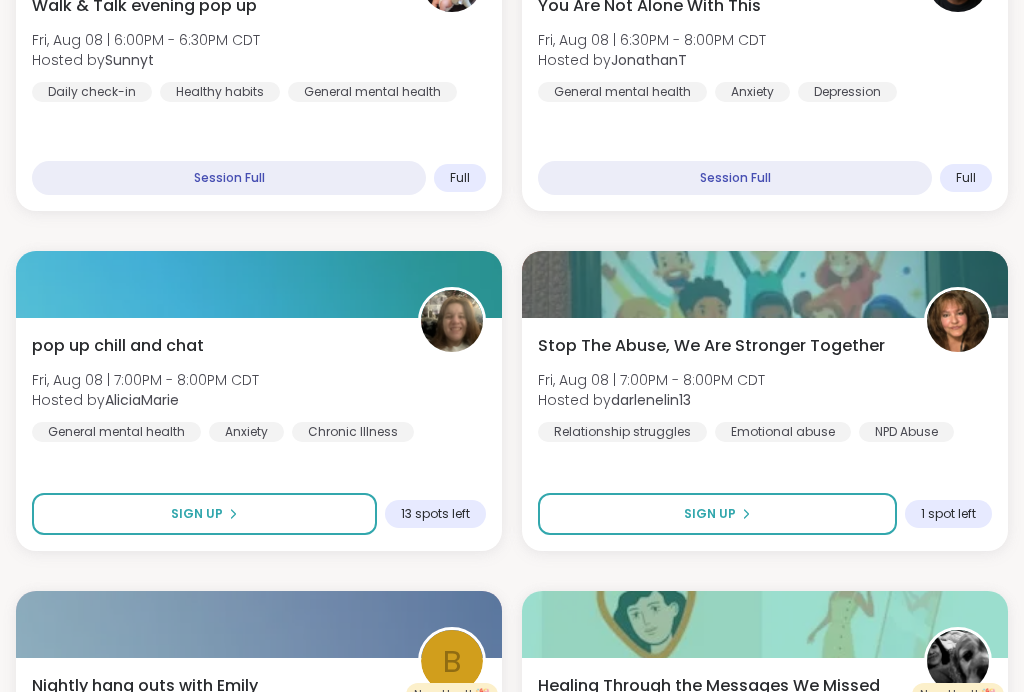 scroll, scrollTop: 2754, scrollLeft: 0, axis: vertical 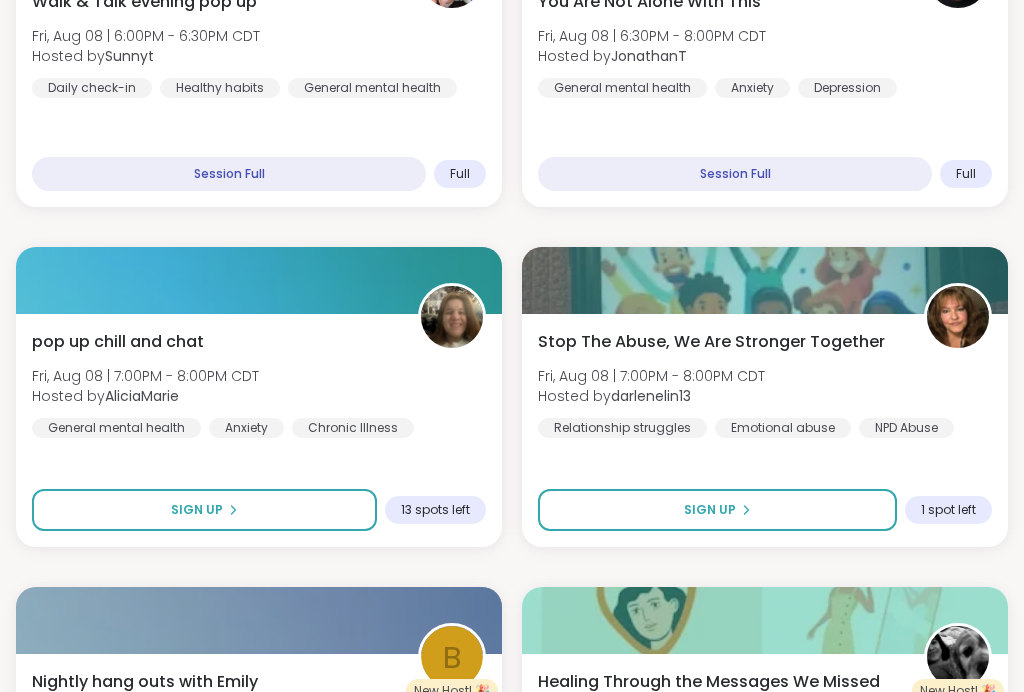 click on "Emotional abuse" at bounding box center (783, 428) 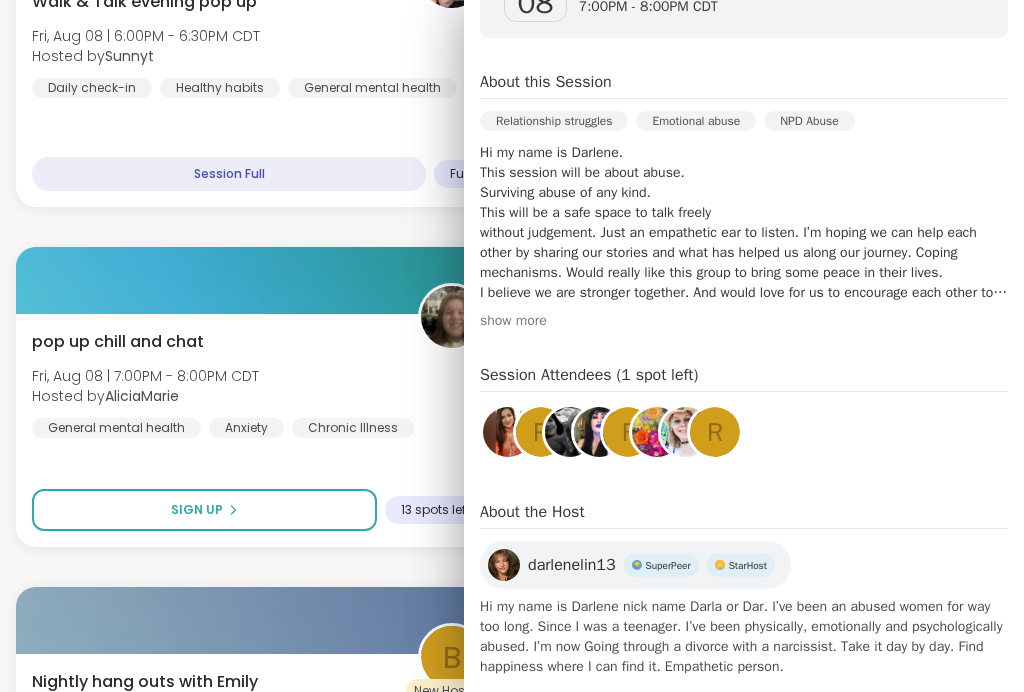 scroll, scrollTop: 387, scrollLeft: 0, axis: vertical 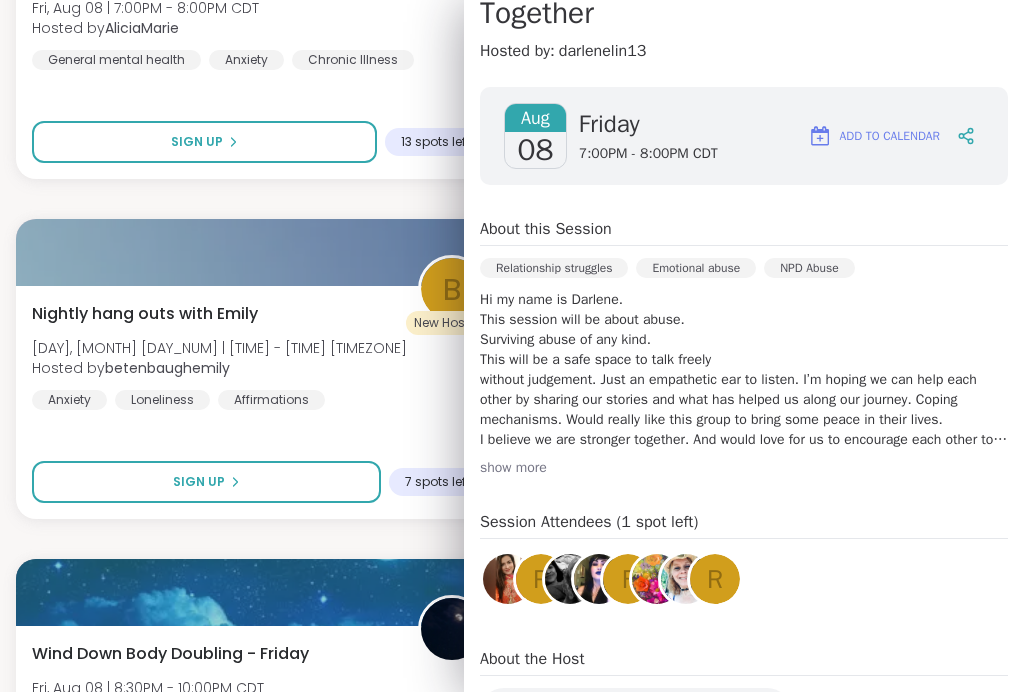 click on "Emotional abuse" at bounding box center (696, 268) 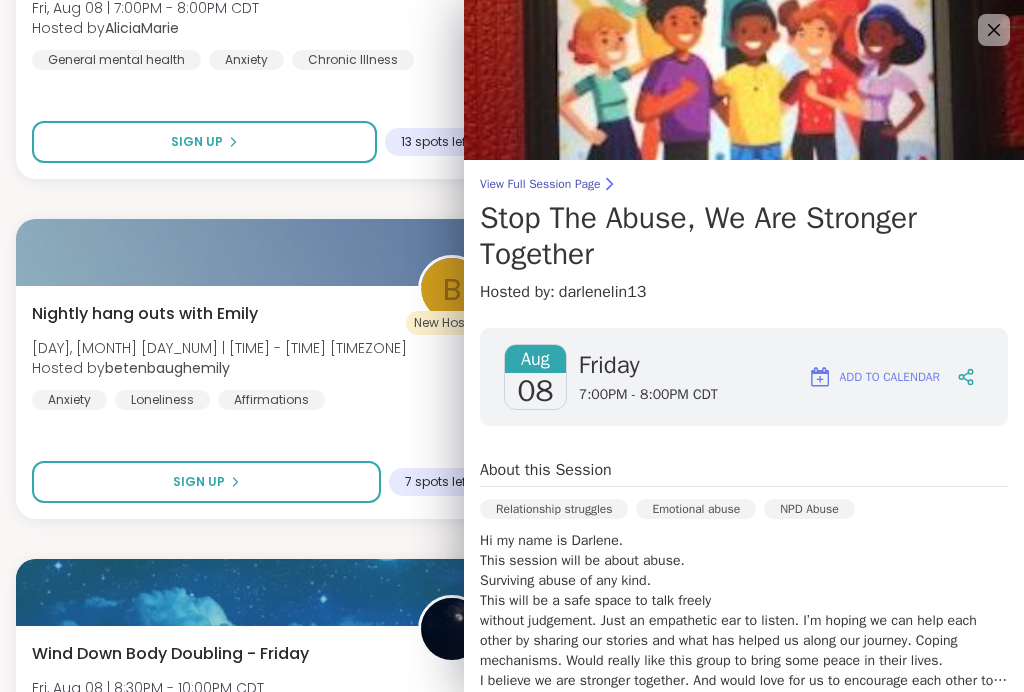 scroll, scrollTop: 0, scrollLeft: 0, axis: both 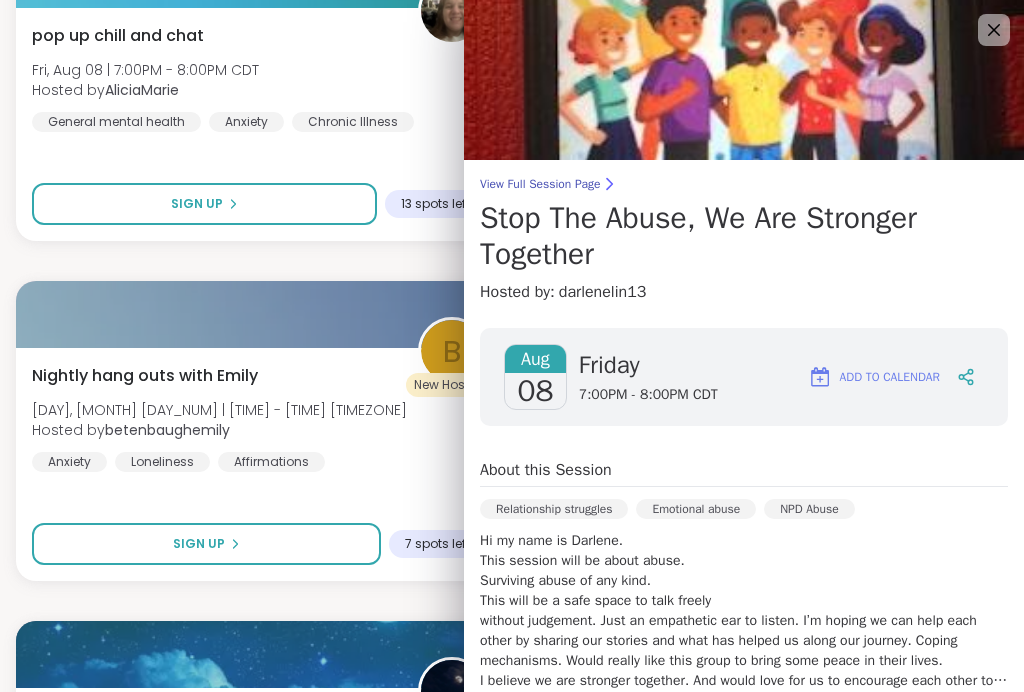 click on "View Full Session Page" at bounding box center [744, 184] 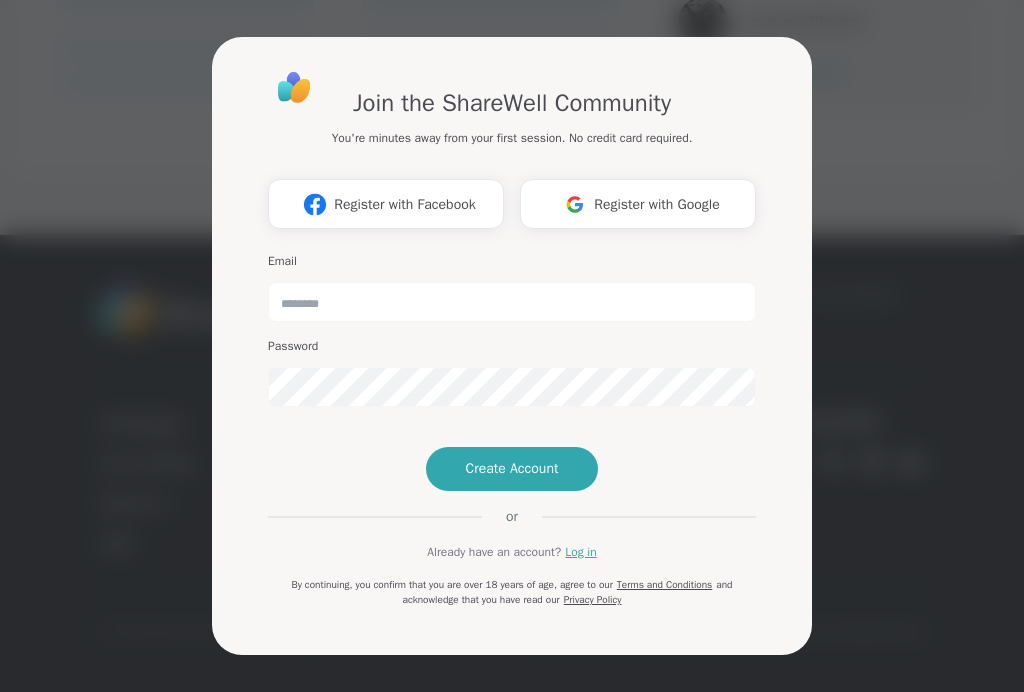 scroll, scrollTop: 0, scrollLeft: 0, axis: both 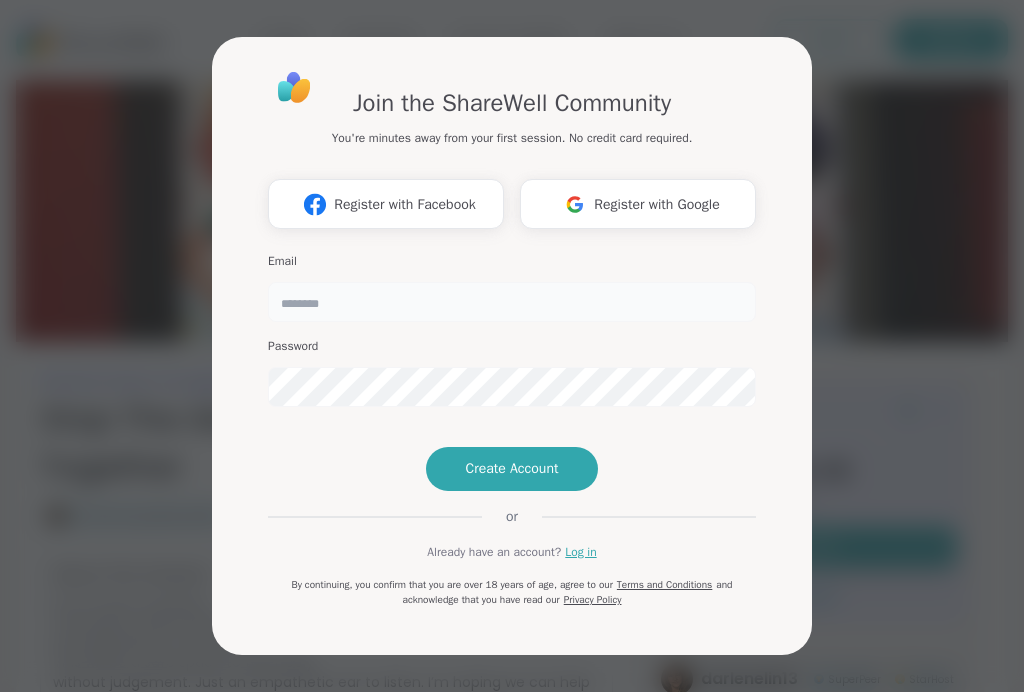 click at bounding box center (512, 302) 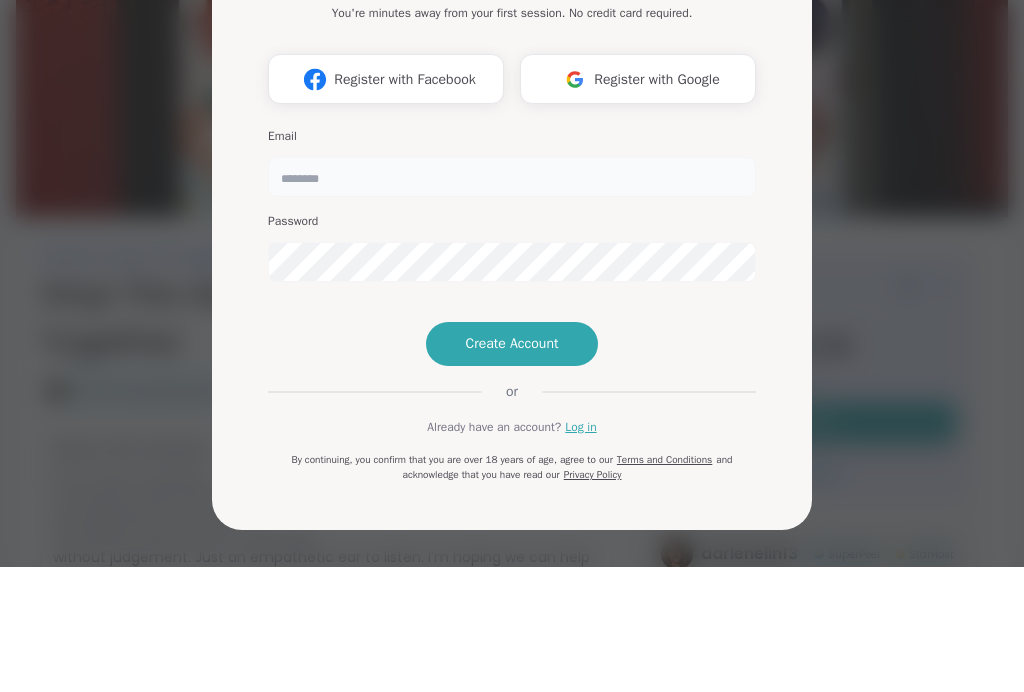 type on "*" 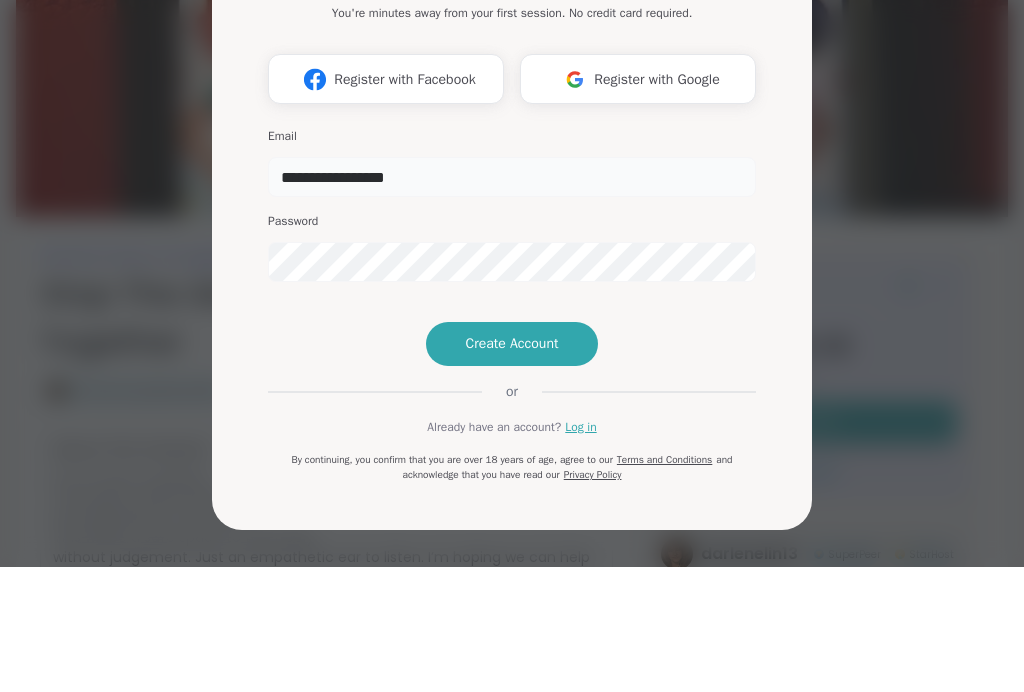 type on "**********" 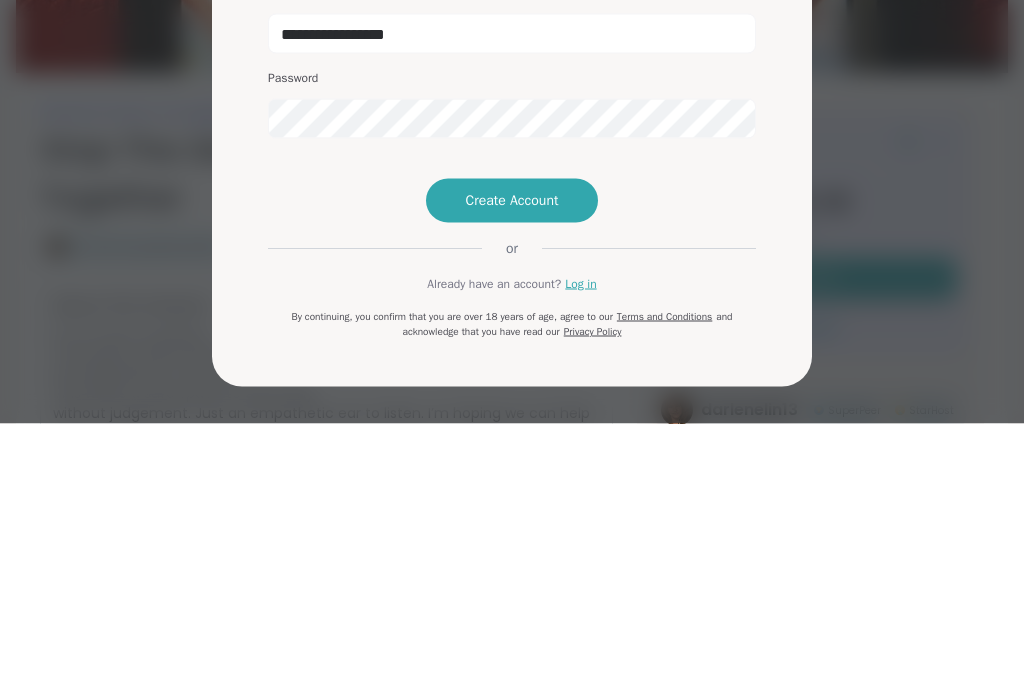 scroll, scrollTop: 269, scrollLeft: 0, axis: vertical 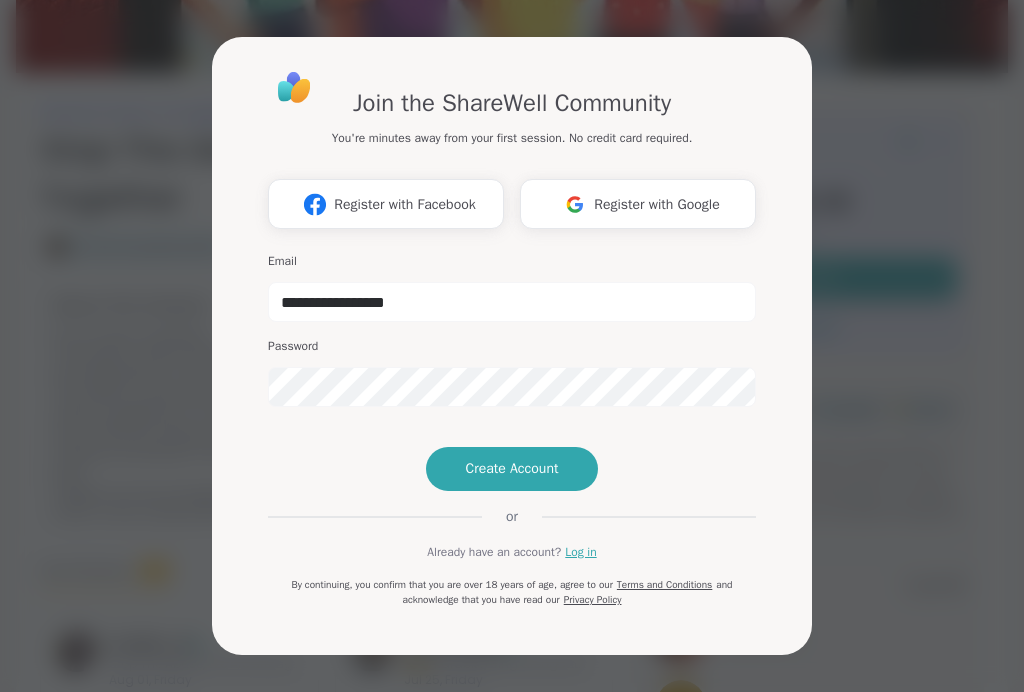 click on "Create Account" at bounding box center (512, 469) 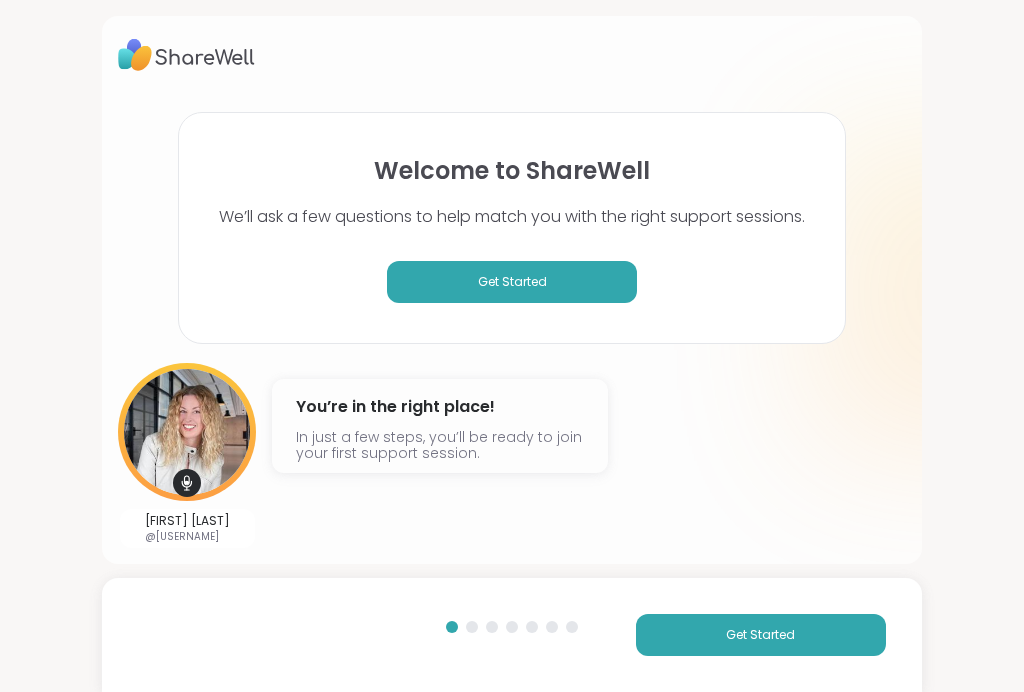scroll, scrollTop: 0, scrollLeft: 0, axis: both 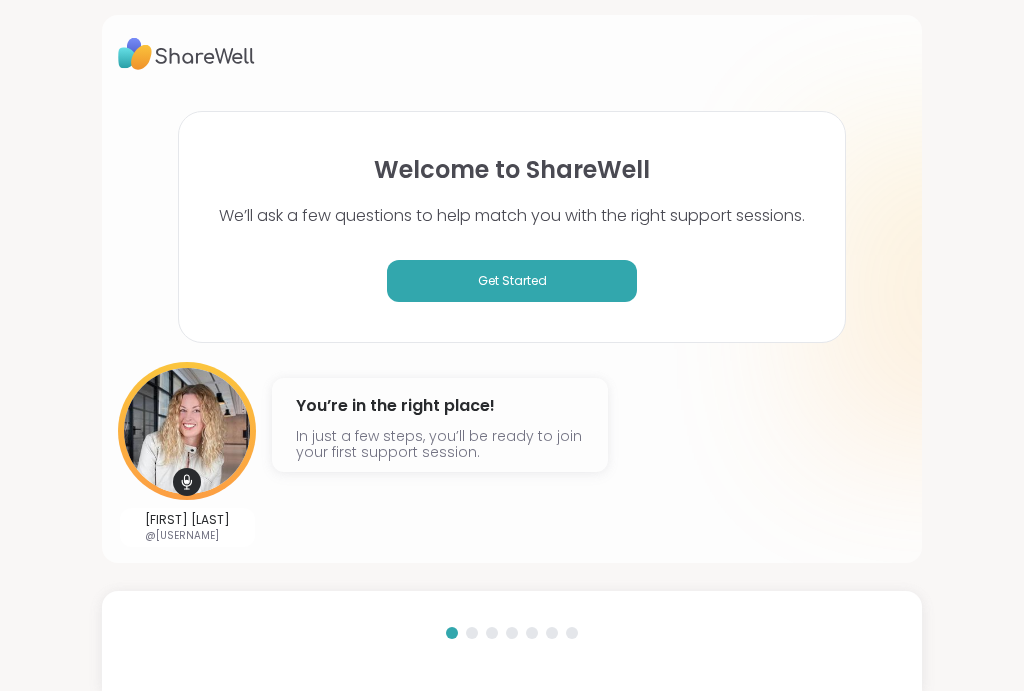 click on "Get Started" at bounding box center [512, 282] 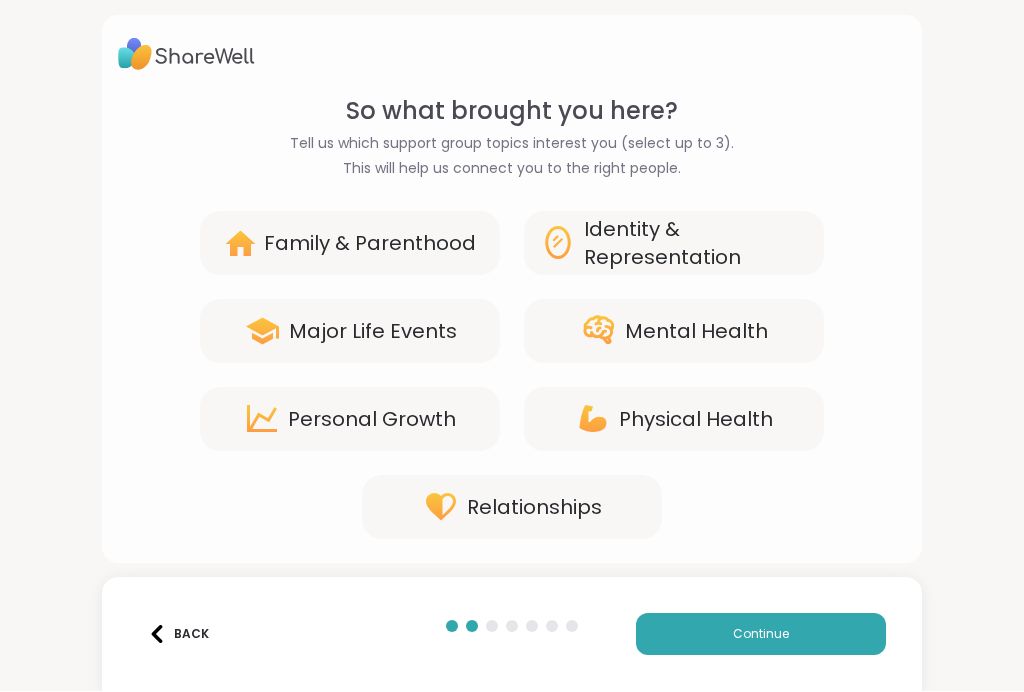 click on "Relationships" at bounding box center [534, 508] 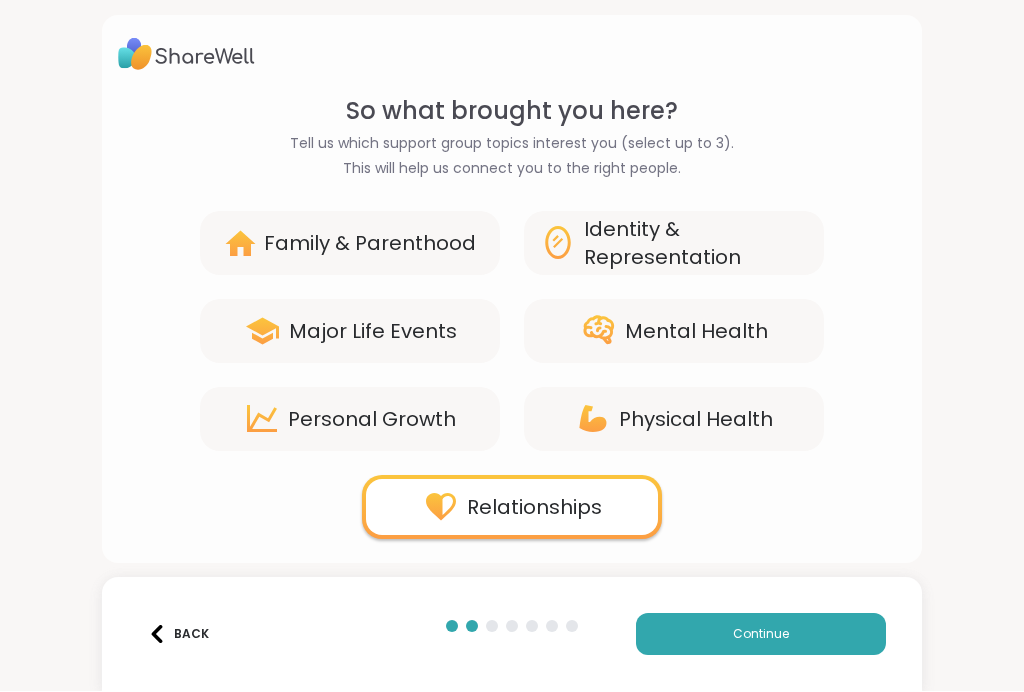 scroll, scrollTop: 0, scrollLeft: 0, axis: both 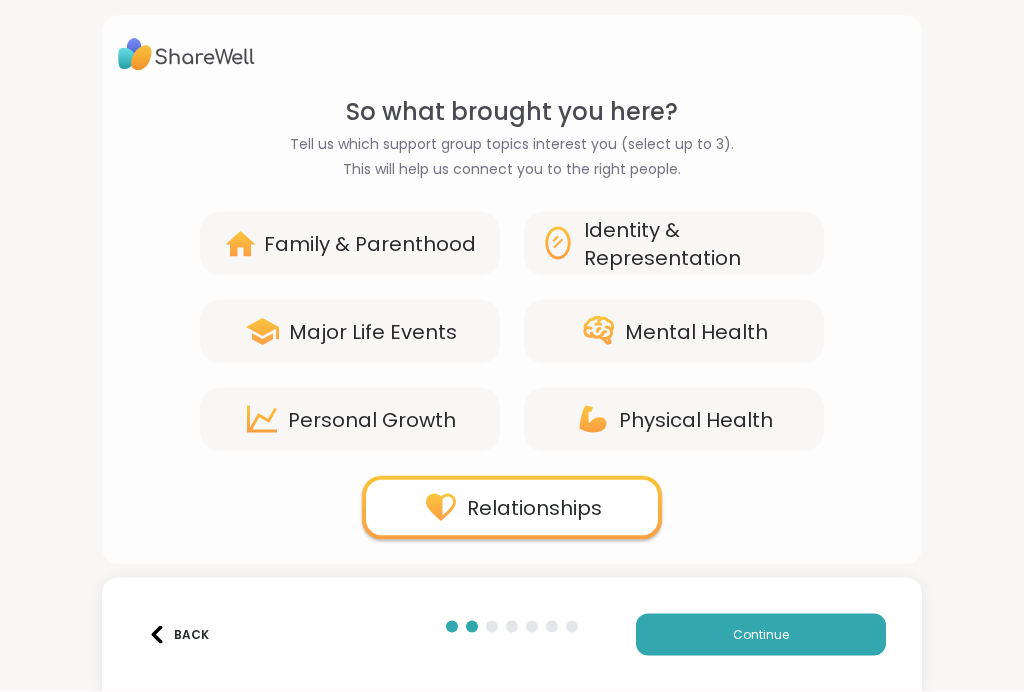 click on "Continue" at bounding box center (761, 635) 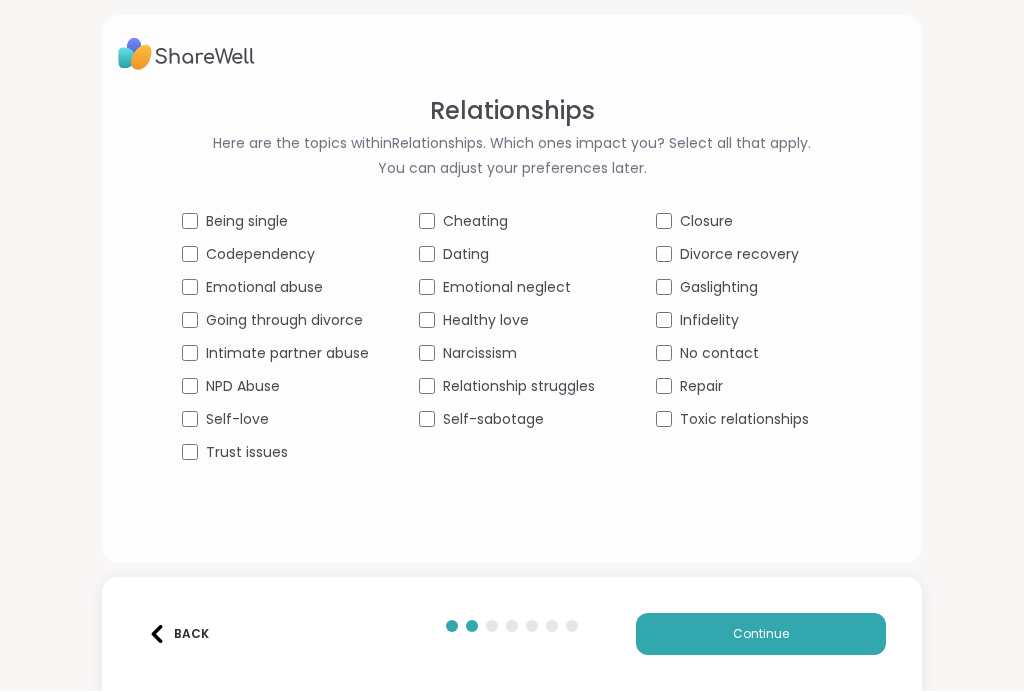click on "Gaslighting" at bounding box center (749, 288) 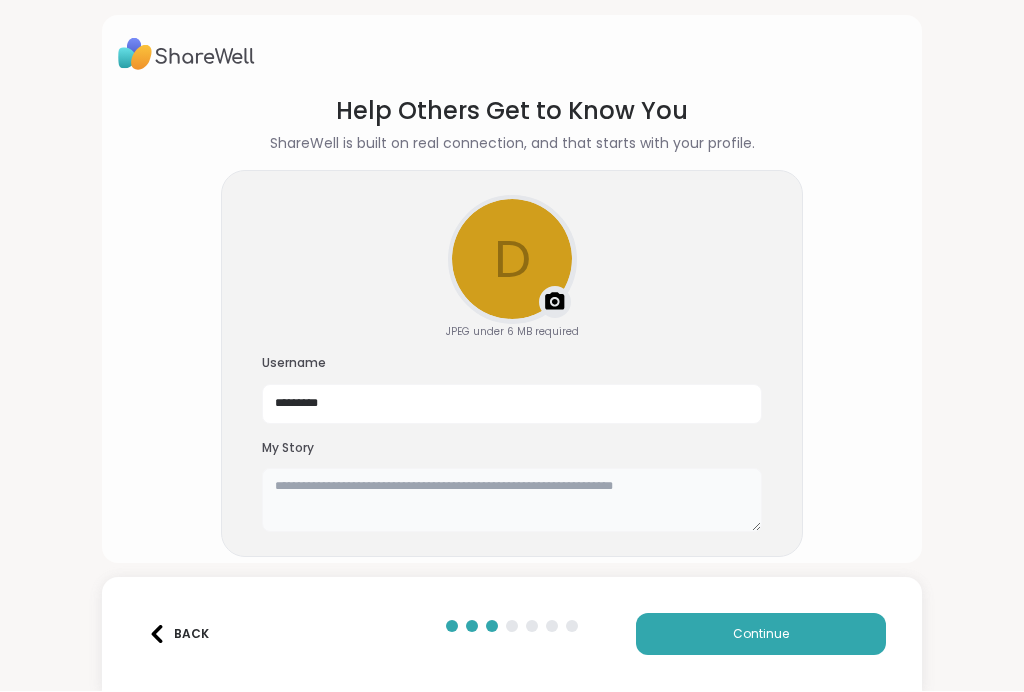 click at bounding box center [512, 501] 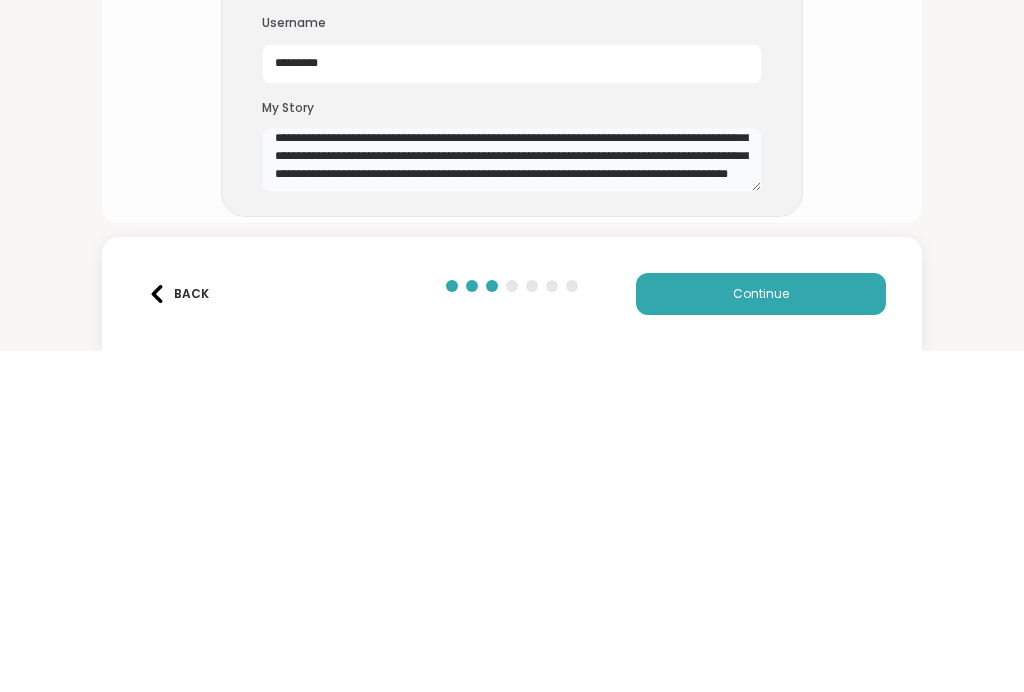 scroll, scrollTop: 432, scrollLeft: 0, axis: vertical 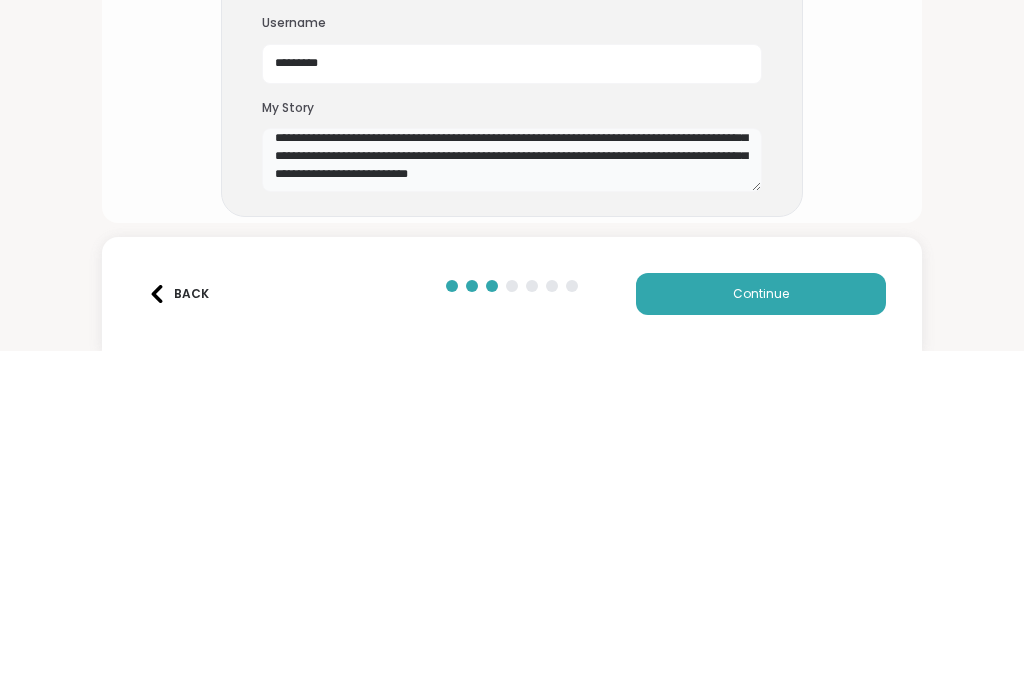 click at bounding box center (512, 501) 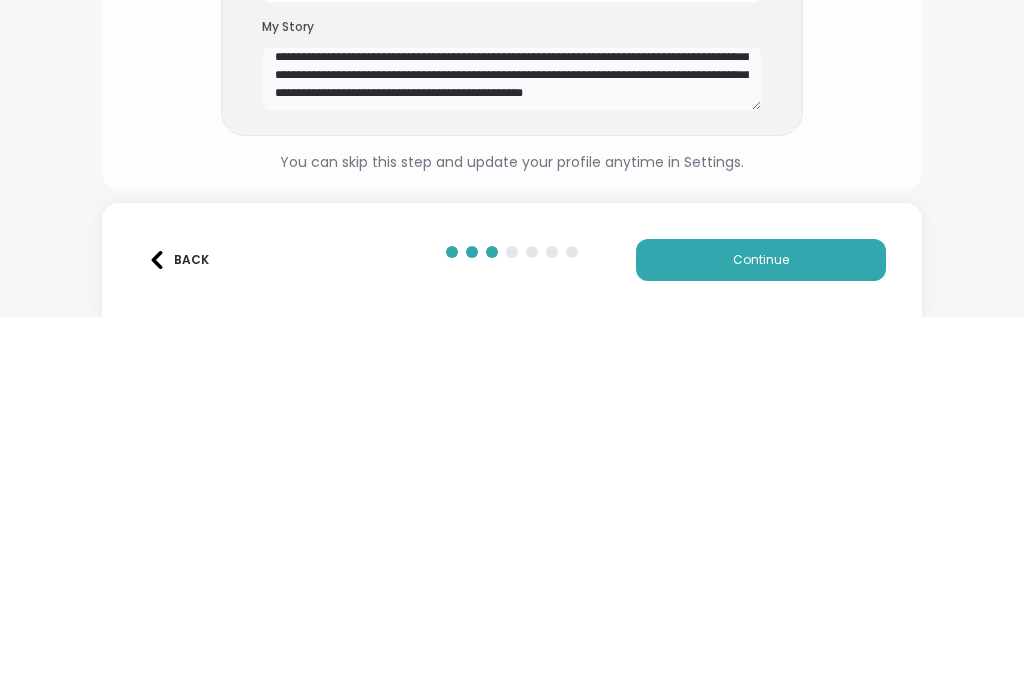 scroll, scrollTop: 46, scrollLeft: 0, axis: vertical 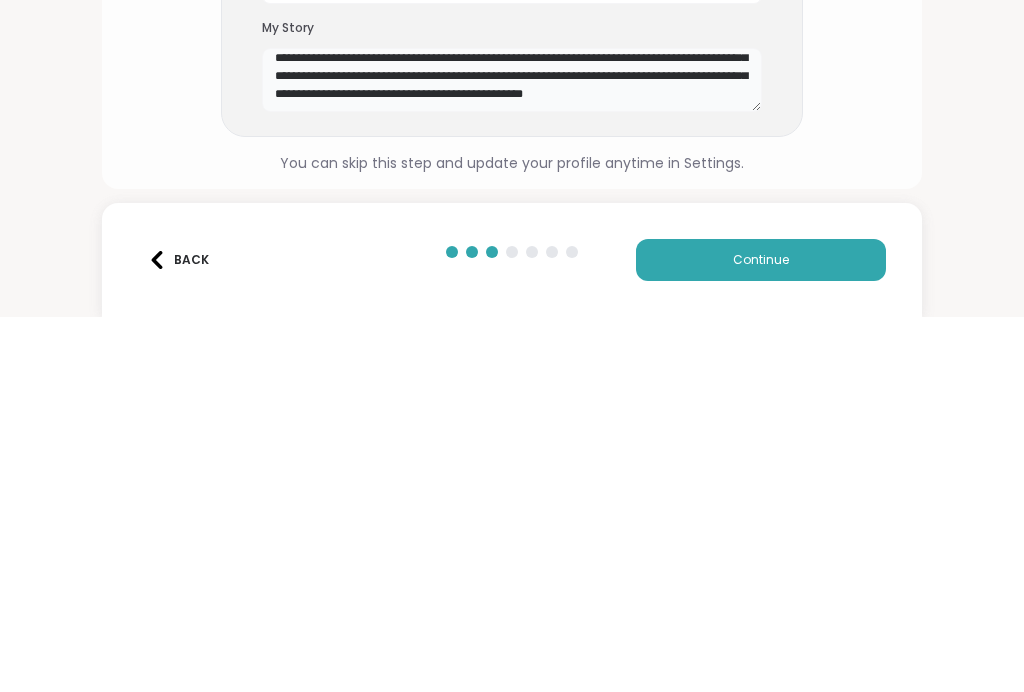 type on "**********" 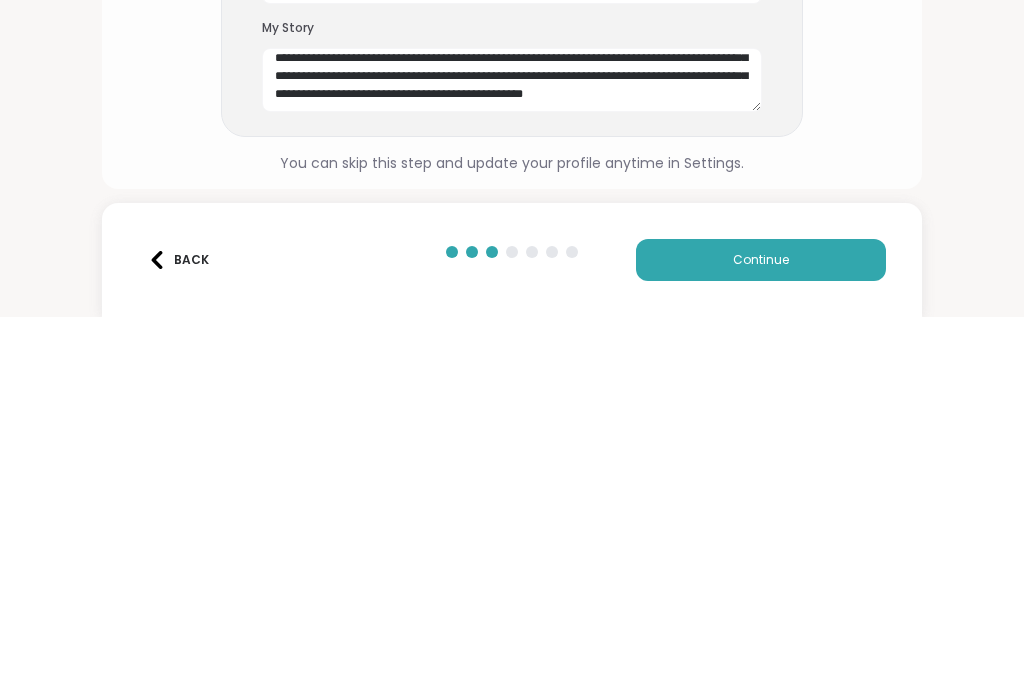 click on "Continue" at bounding box center [761, 635] 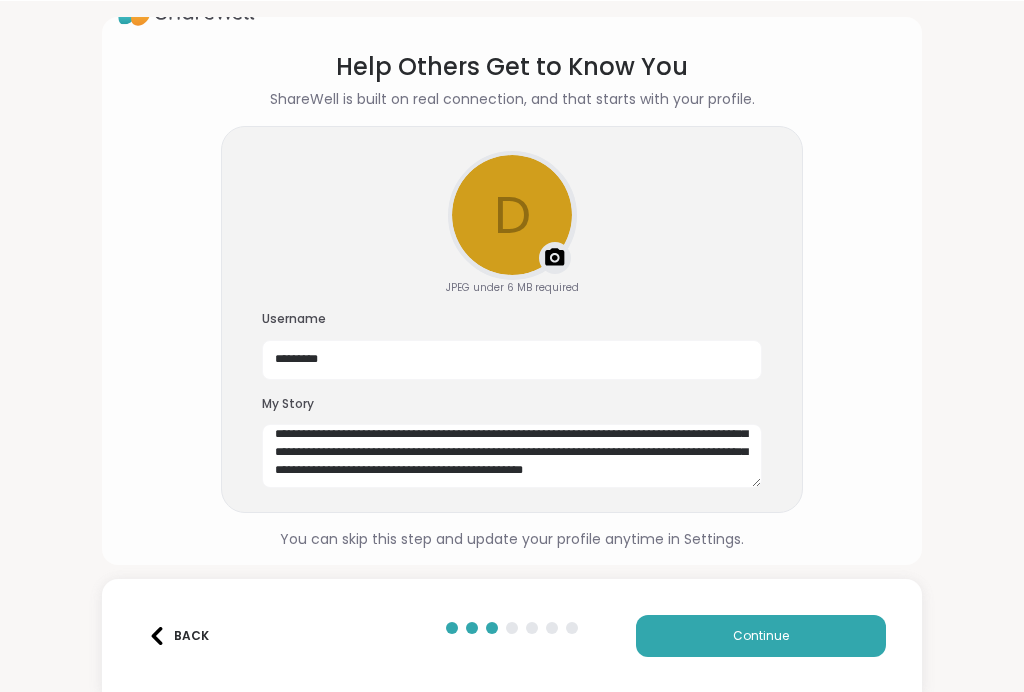 scroll, scrollTop: 0, scrollLeft: 0, axis: both 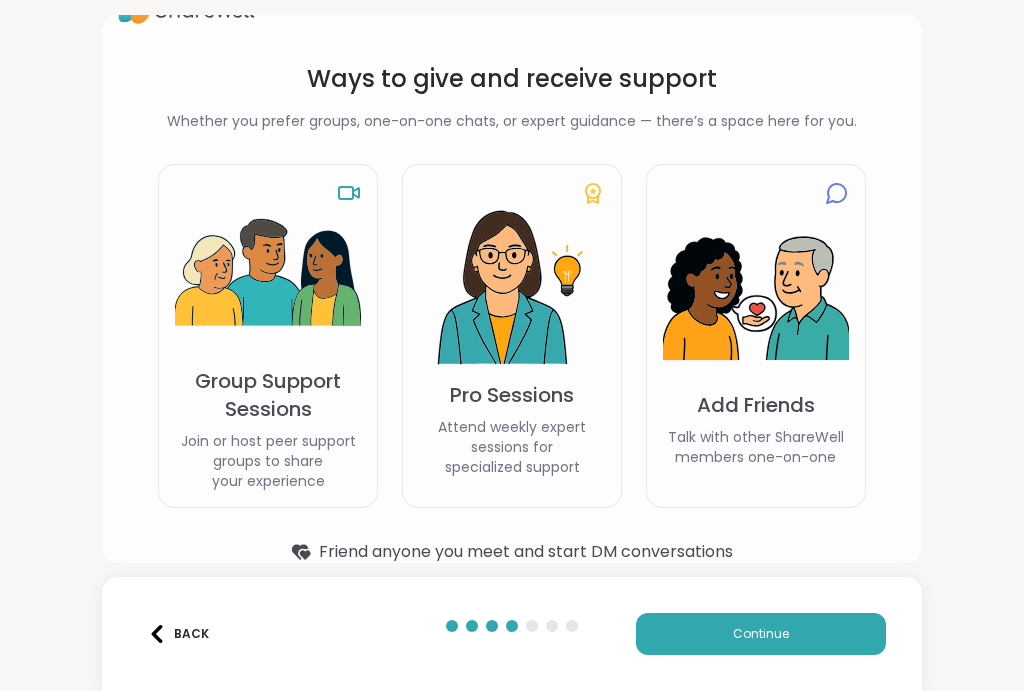click at bounding box center [512, 289] 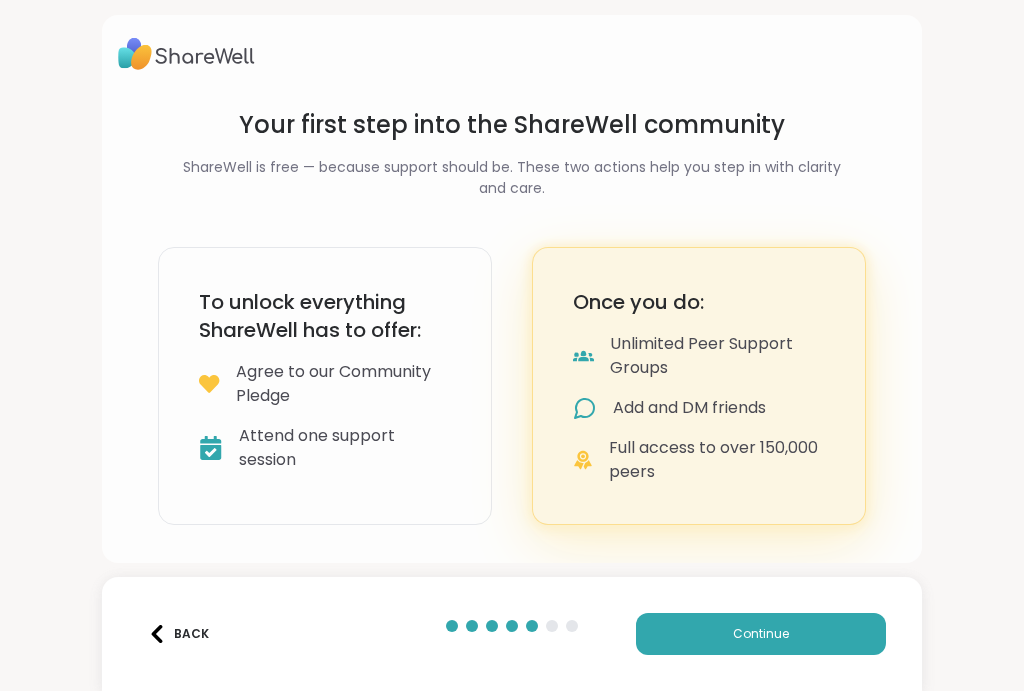 scroll, scrollTop: 0, scrollLeft: 0, axis: both 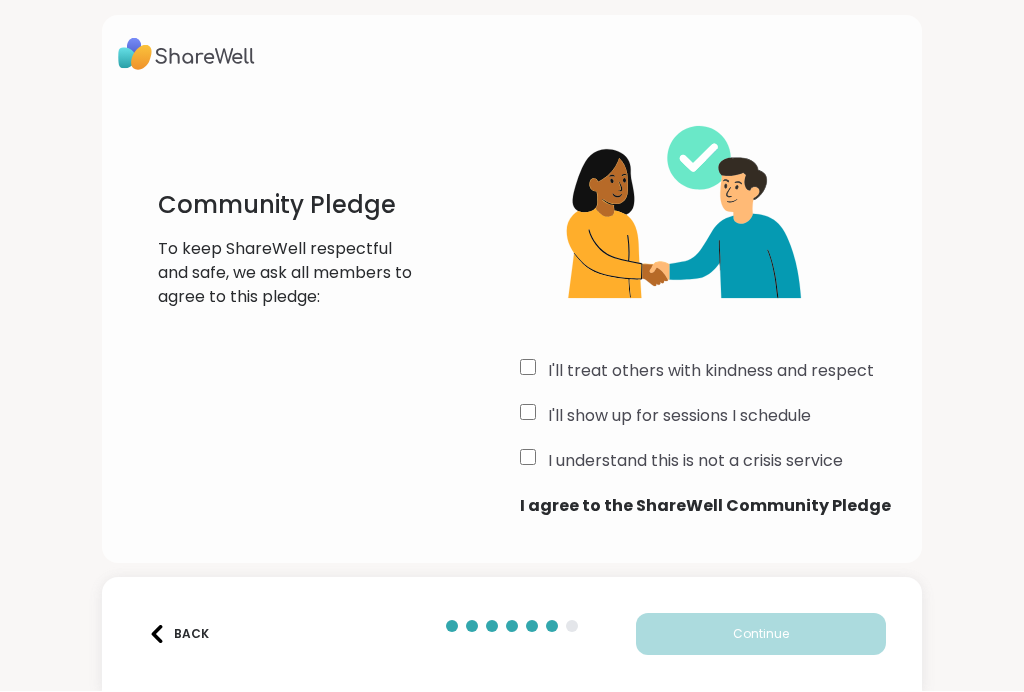 click on "Community Pledge" at bounding box center (286, 206) 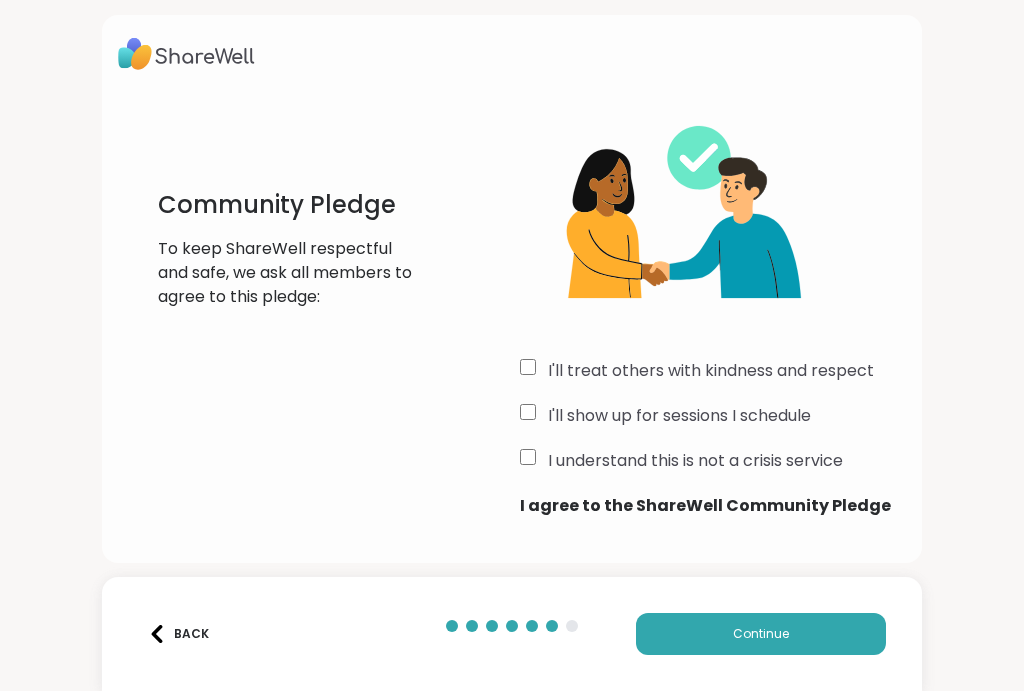 click on "Continue" at bounding box center (761, 635) 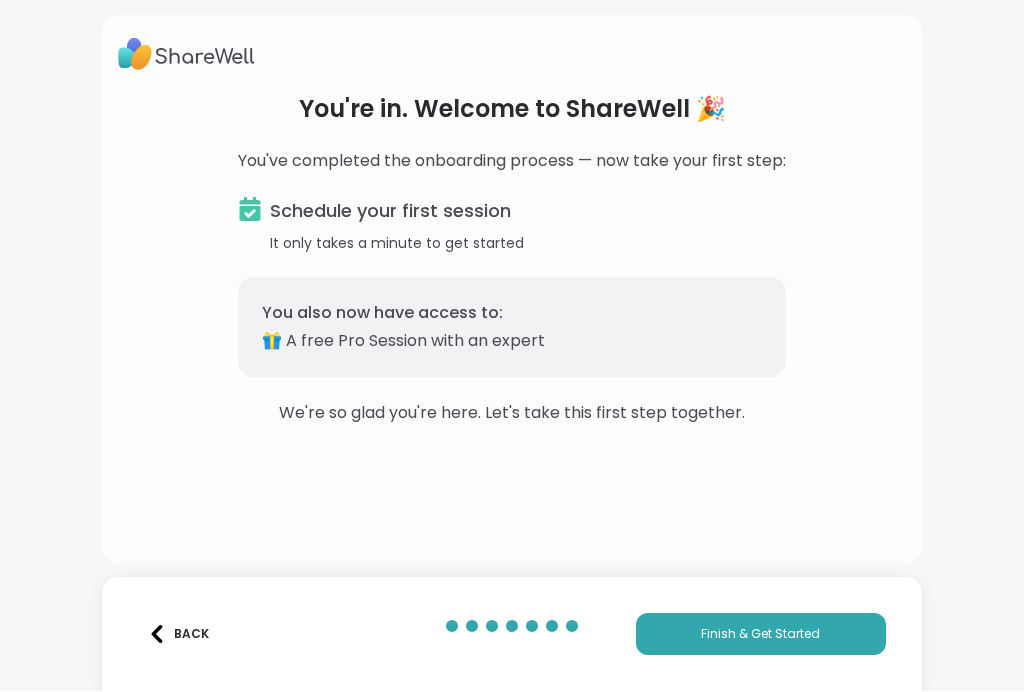 click on "Finish & Get Started" at bounding box center [760, 635] 